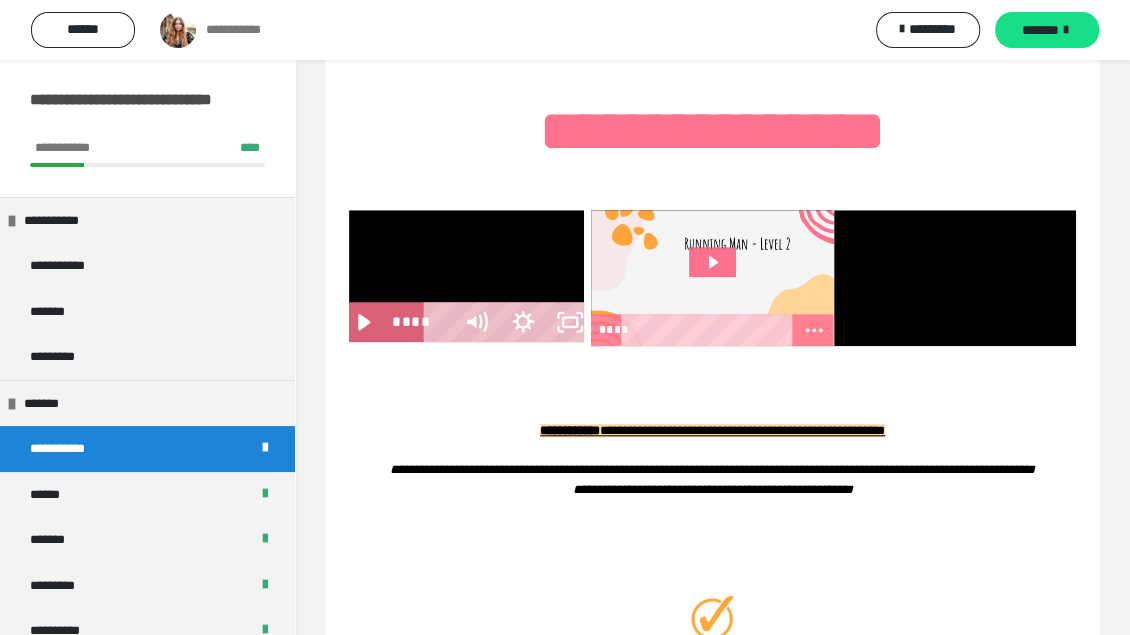 scroll, scrollTop: 937, scrollLeft: 0, axis: vertical 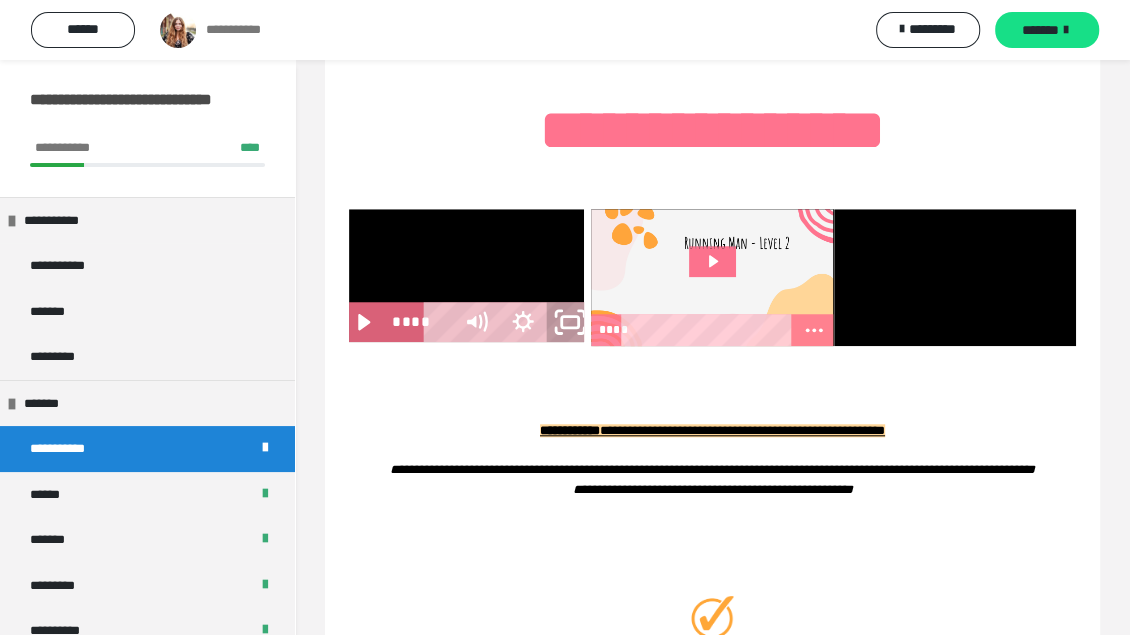 click 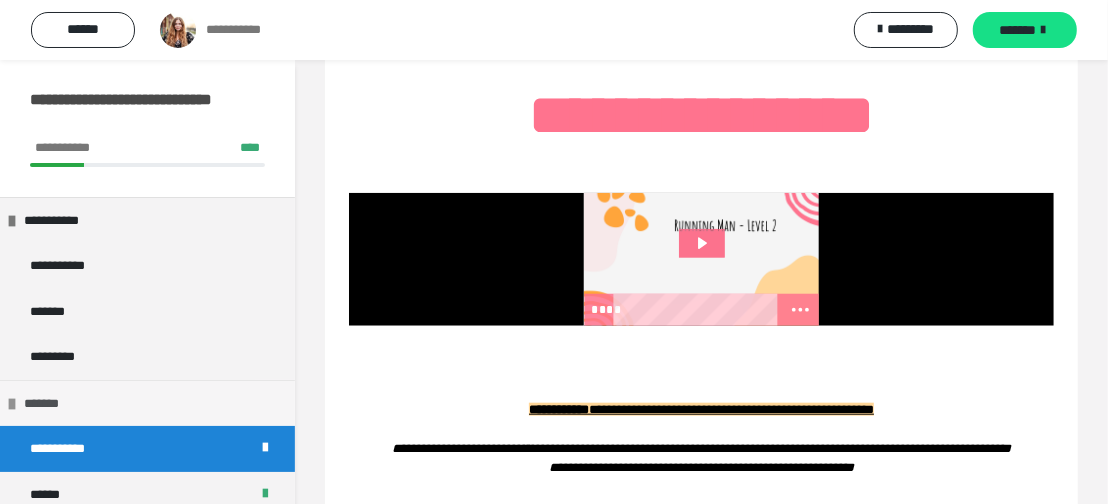click on "*******" at bounding box center [147, 403] 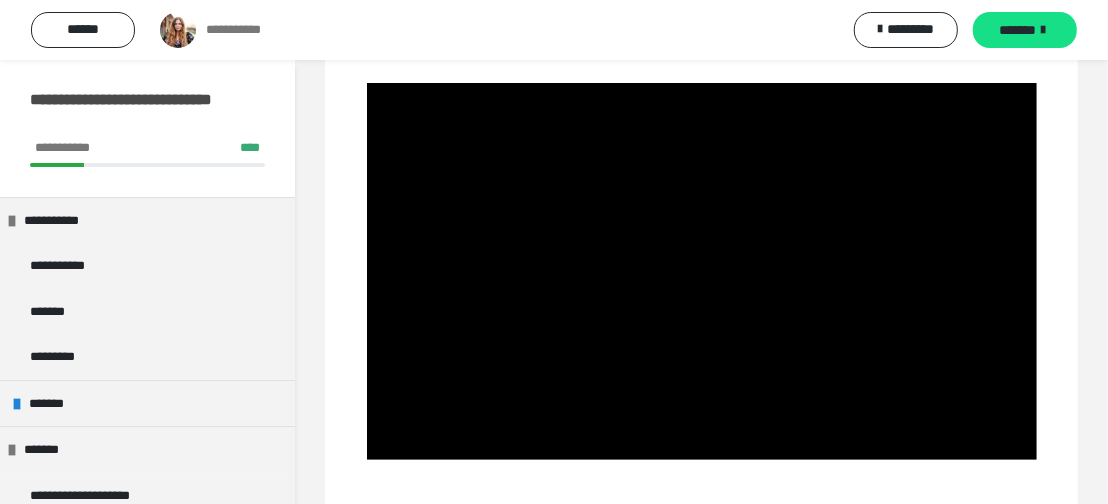scroll, scrollTop: 345, scrollLeft: 0, axis: vertical 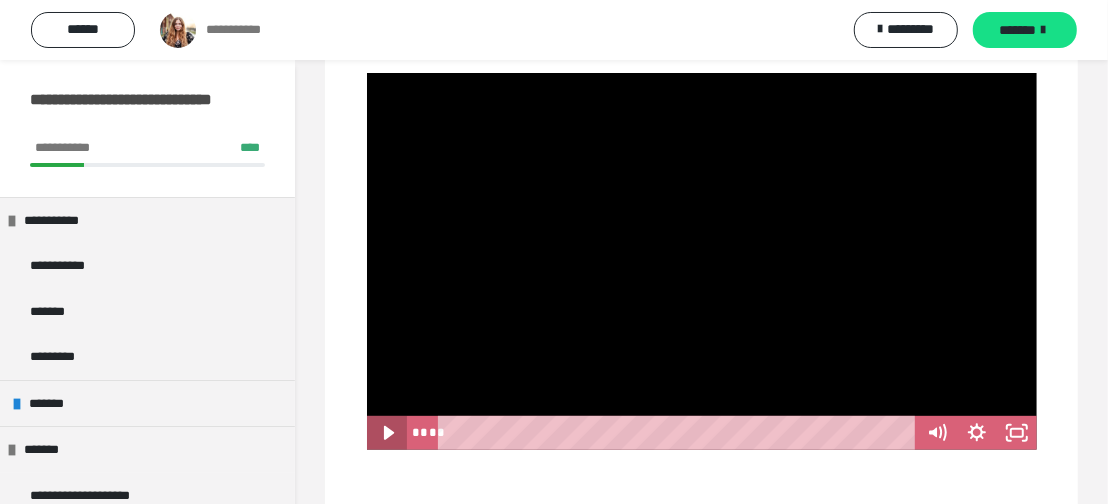 click 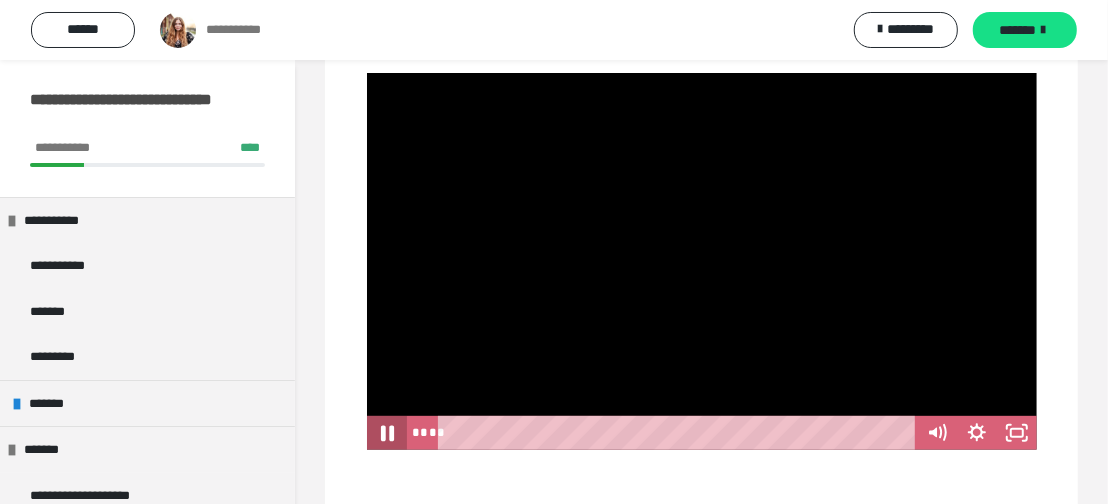 drag, startPoint x: 388, startPoint y: 425, endPoint x: 782, endPoint y: 360, distance: 399.32568 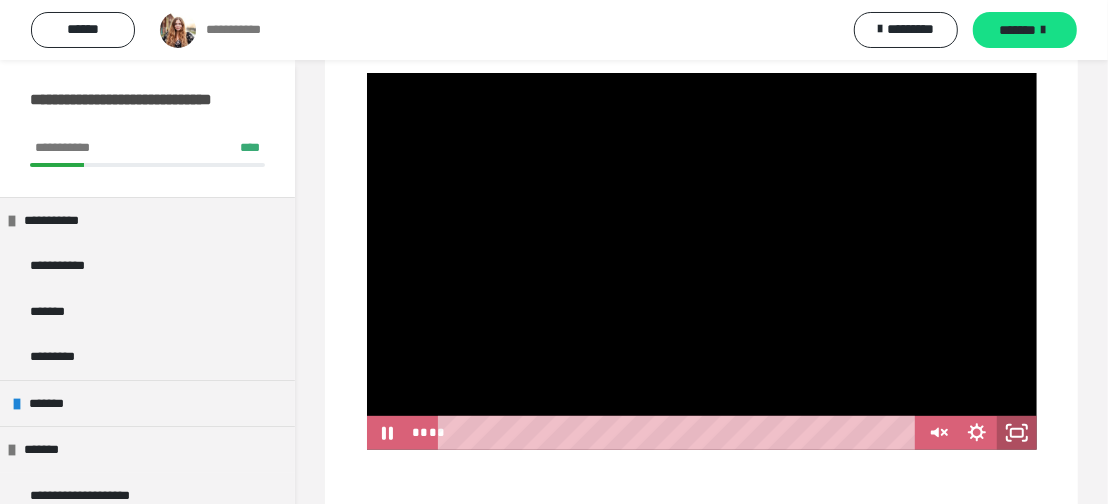 click 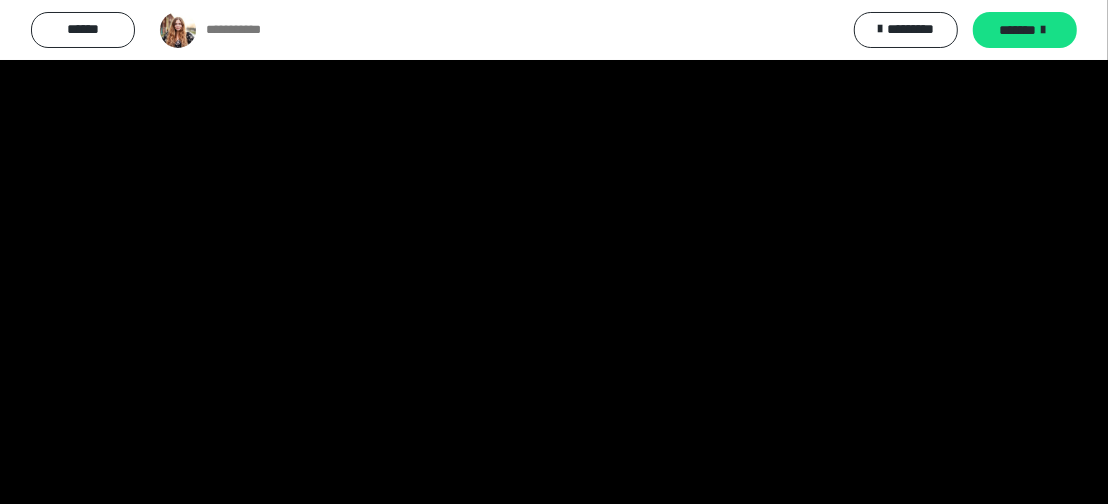 click on "****" at bounding box center [525, 484] 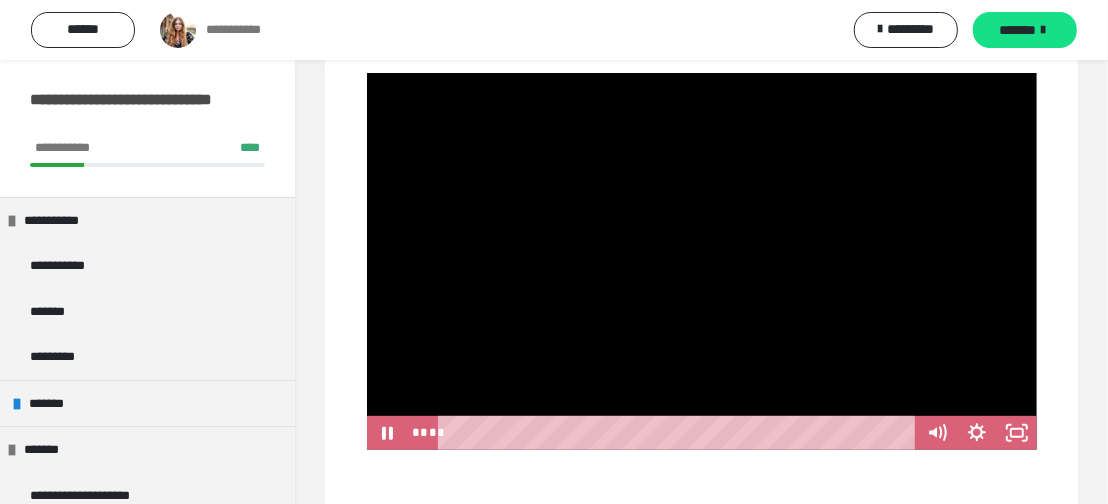 drag, startPoint x: 898, startPoint y: 433, endPoint x: 410, endPoint y: 464, distance: 488.98364 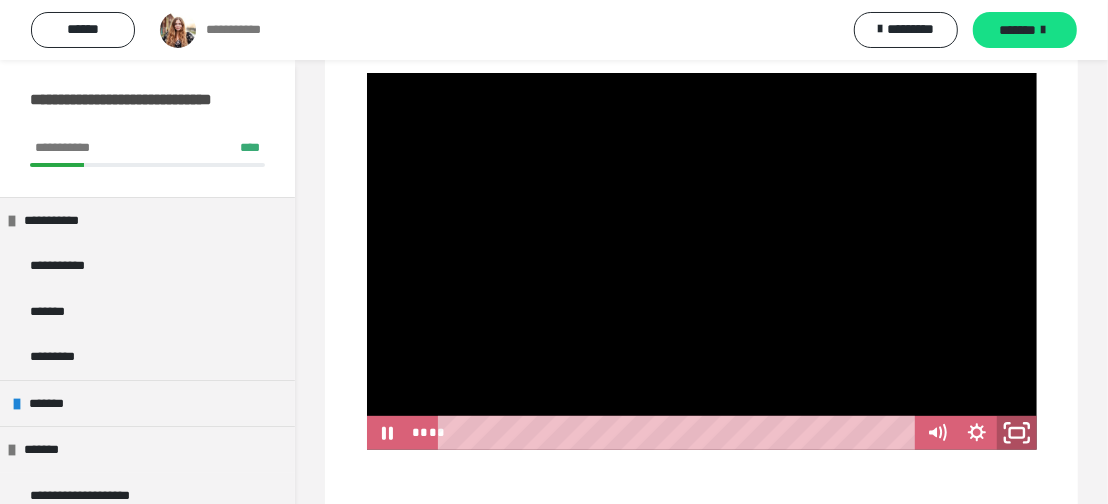 click 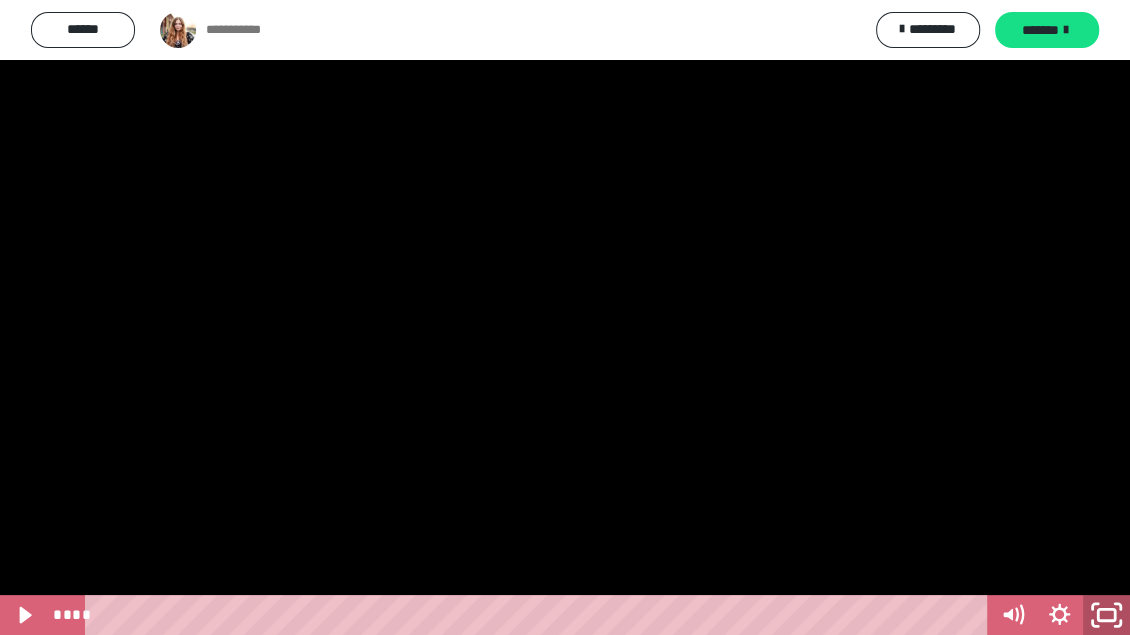 click 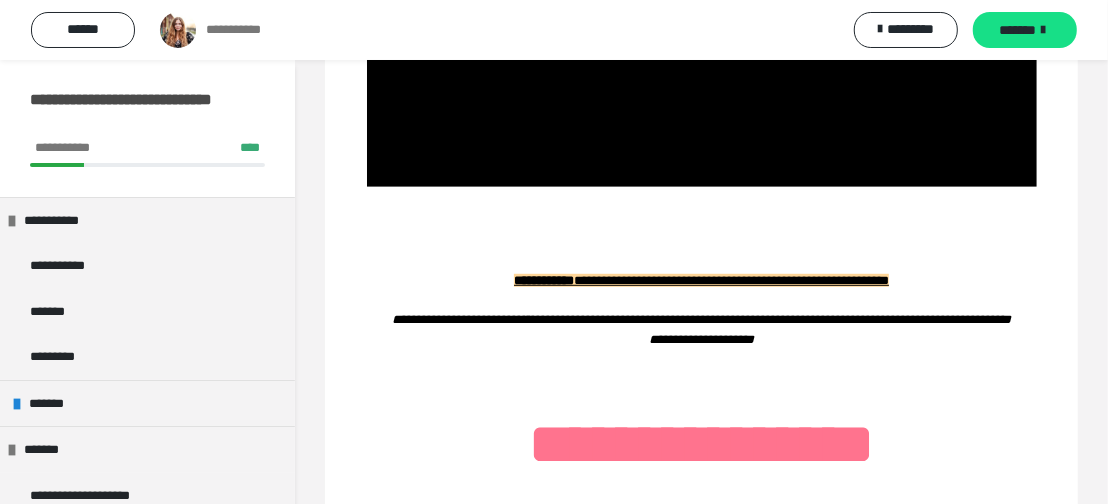 scroll, scrollTop: 642, scrollLeft: 0, axis: vertical 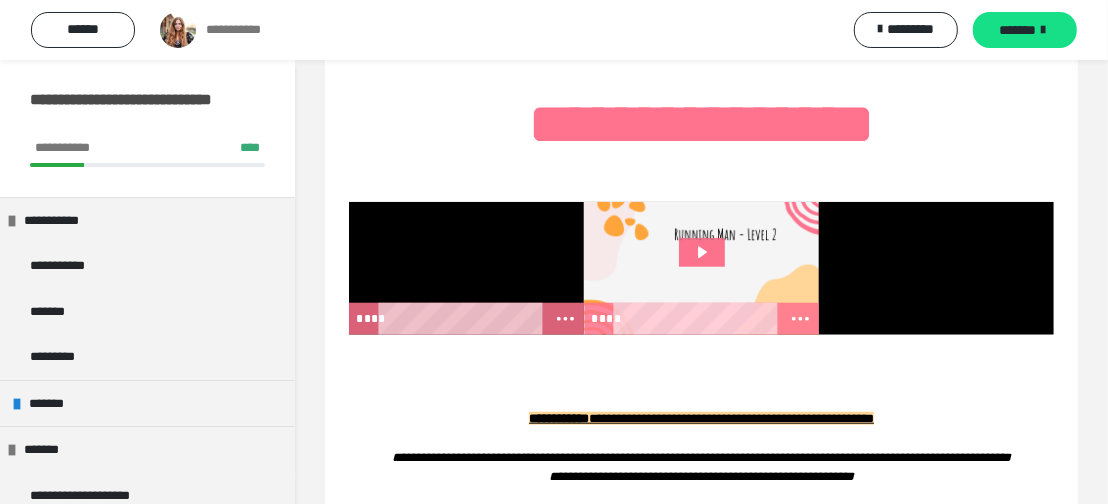 drag, startPoint x: 488, startPoint y: 317, endPoint x: 328, endPoint y: 277, distance: 164.92422 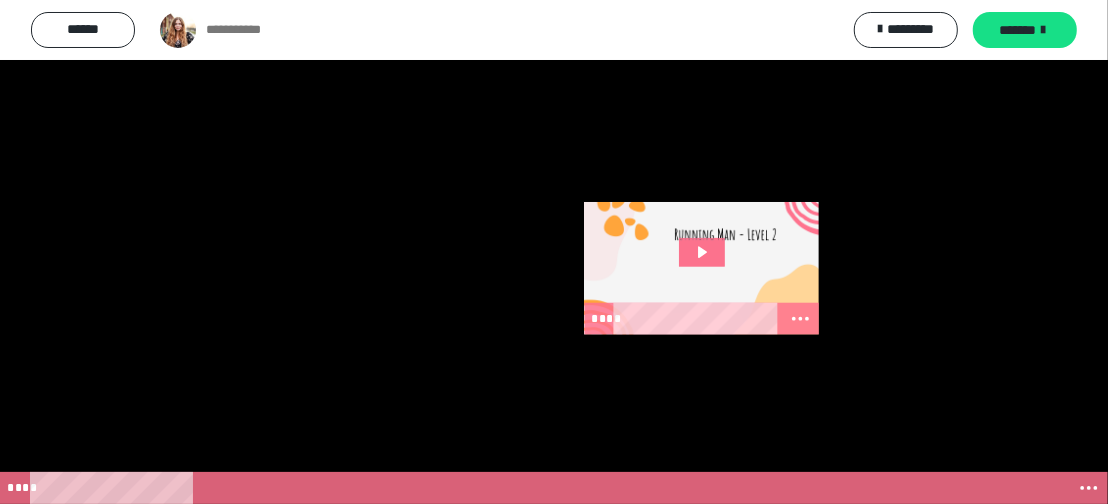 click 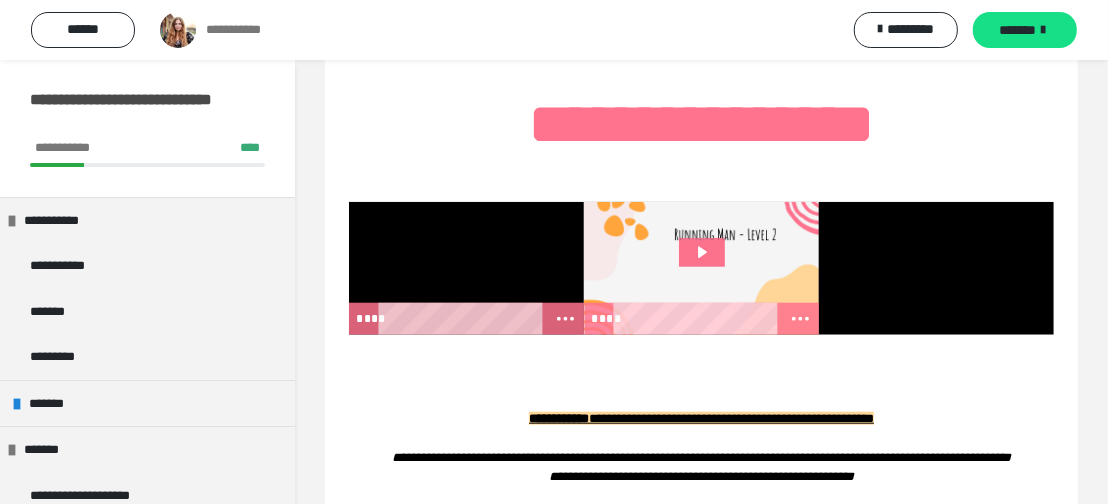drag, startPoint x: 503, startPoint y: 319, endPoint x: 376, endPoint y: 354, distance: 131.73459 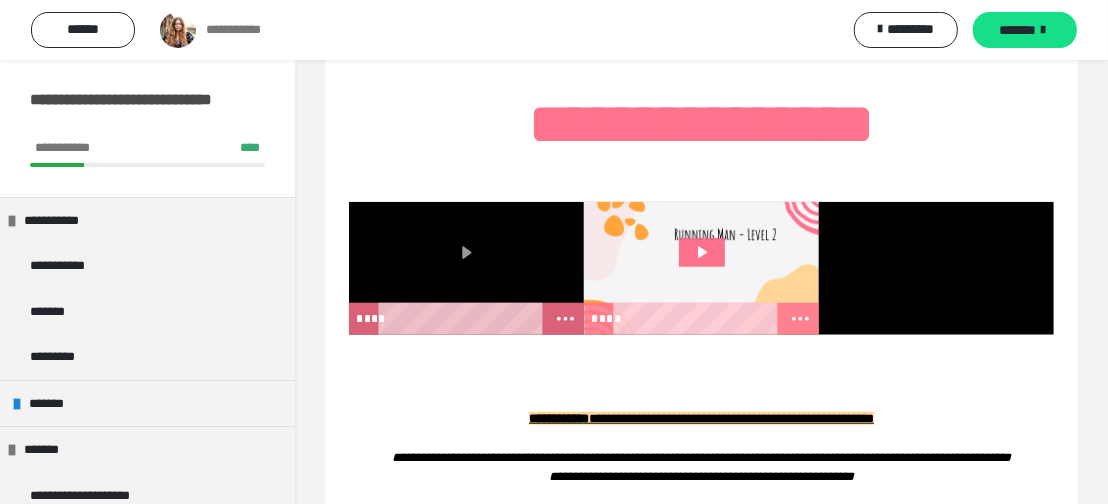click at bounding box center [466, 268] 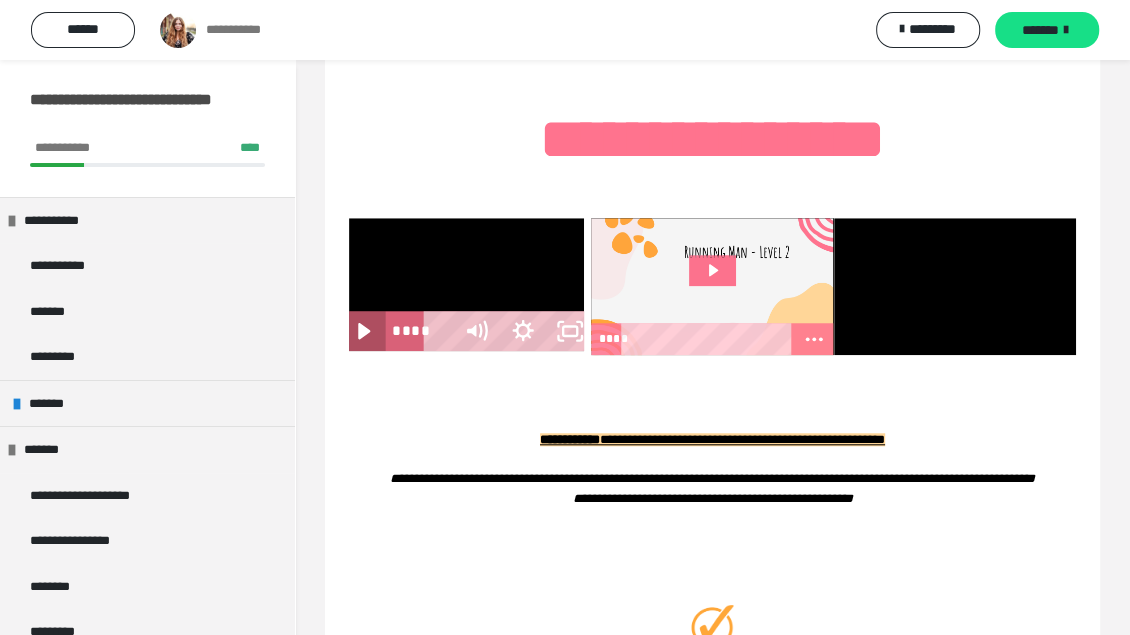 click 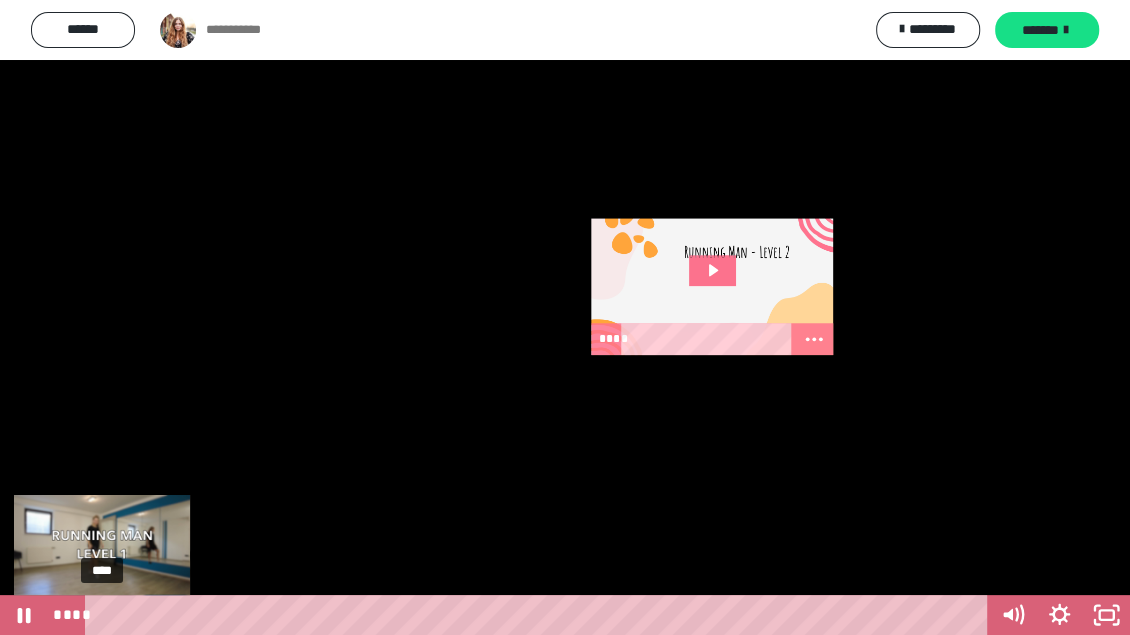 click on "****" at bounding box center (539, 615) 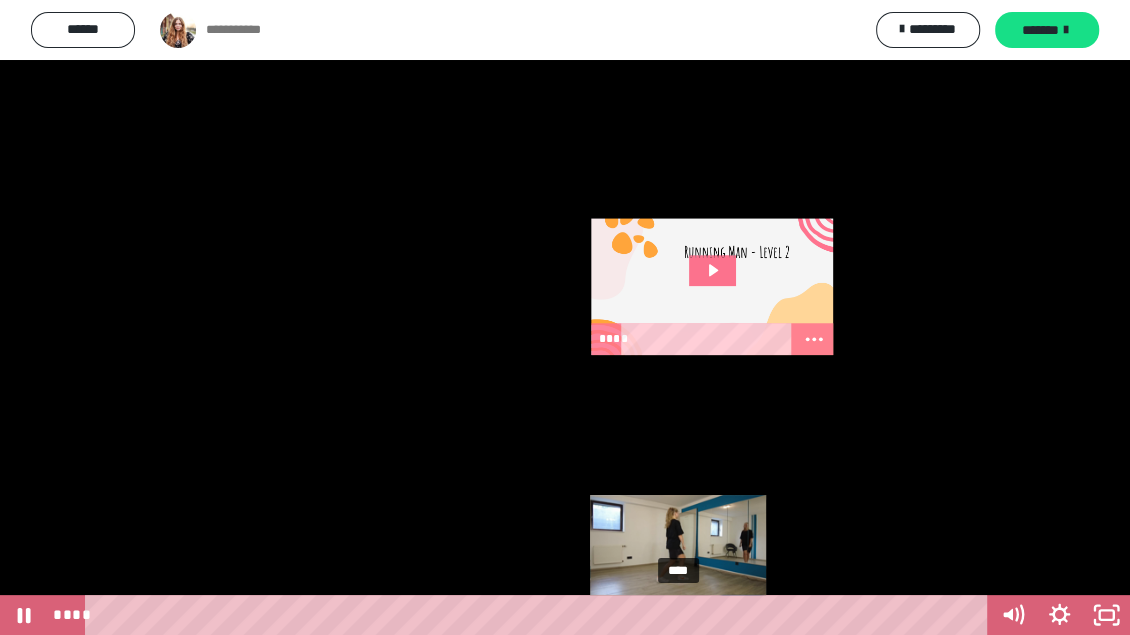drag, startPoint x: 124, startPoint y: 617, endPoint x: 618, endPoint y: 574, distance: 495.86792 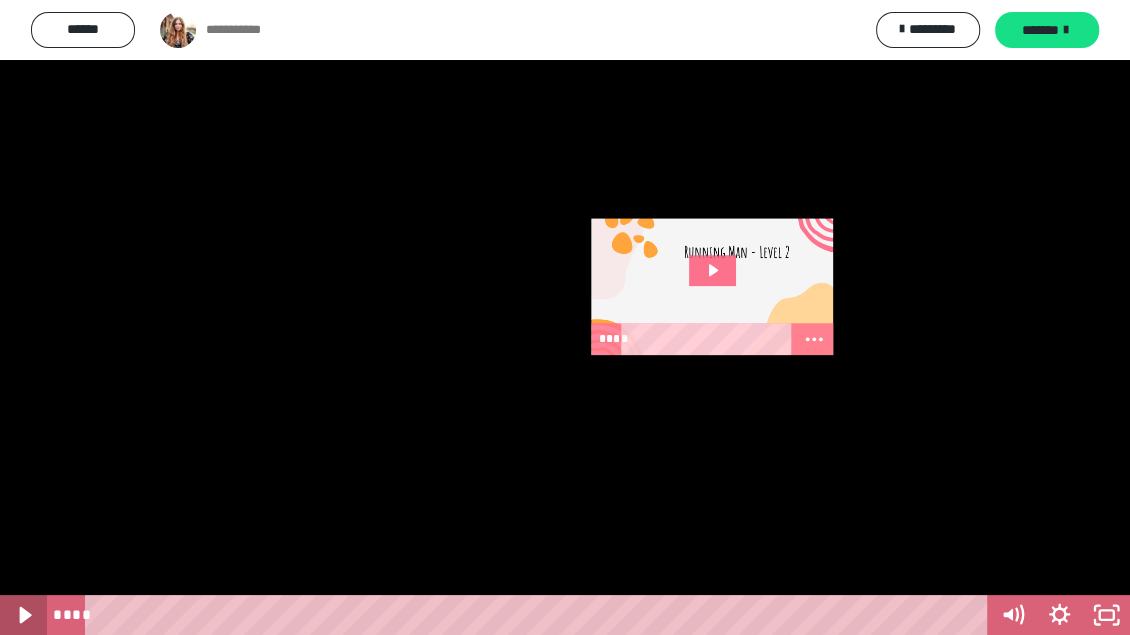 click 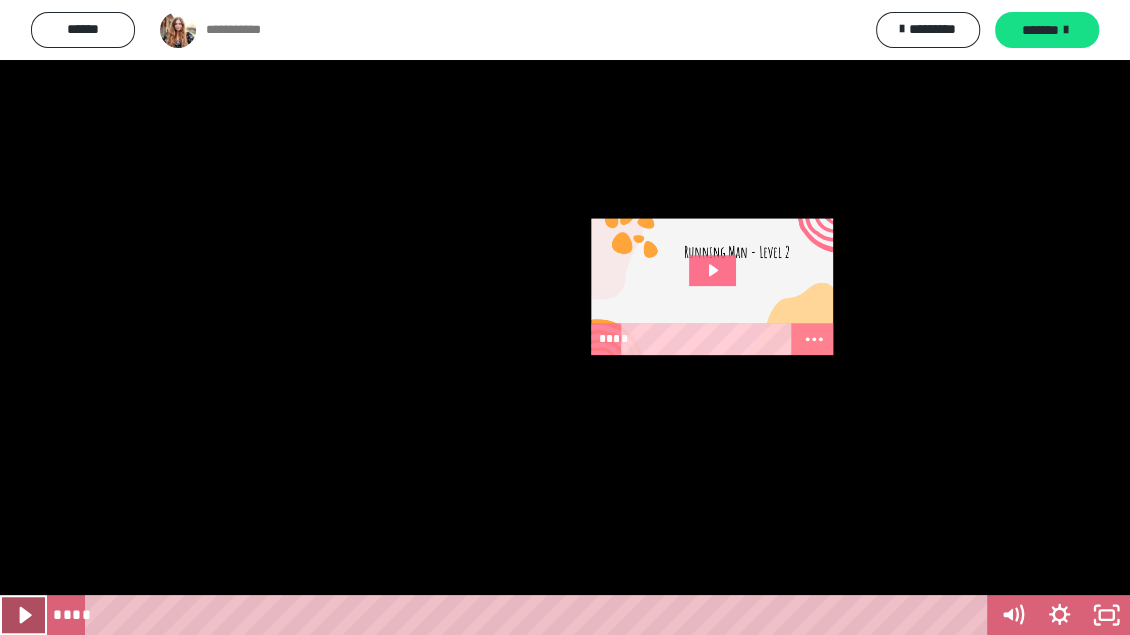 click 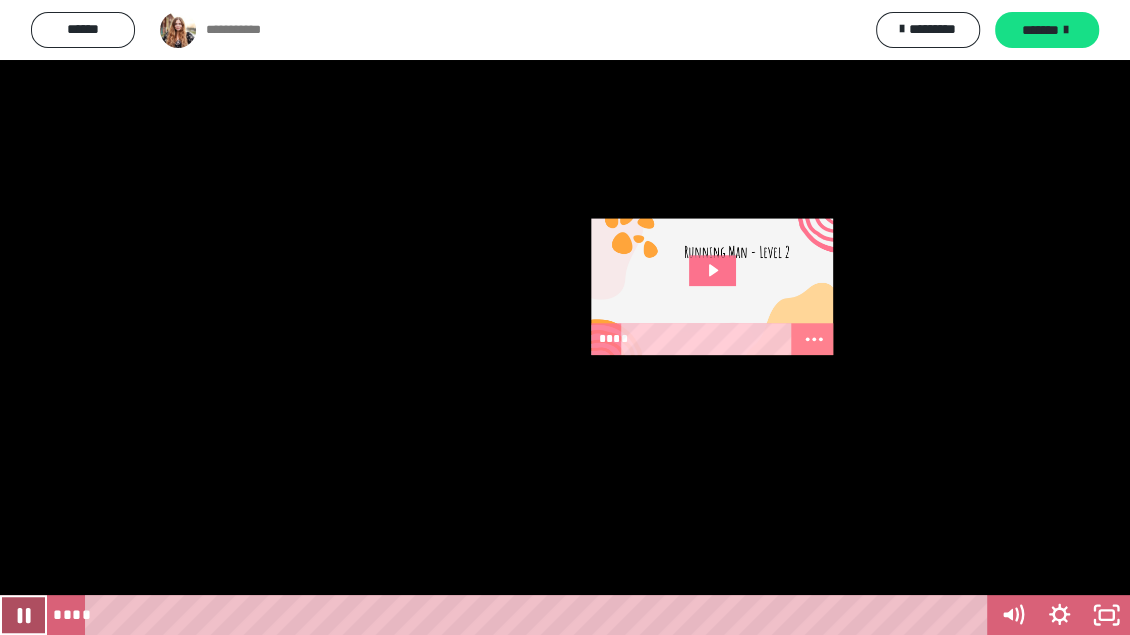 click 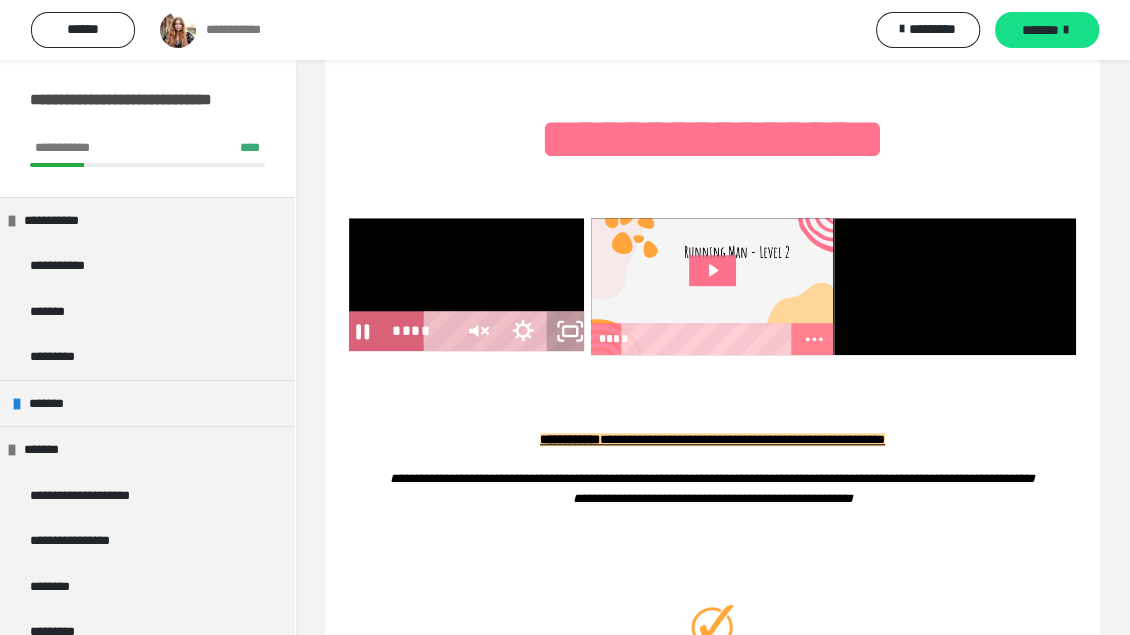 click on "**********" at bounding box center [712, 138] 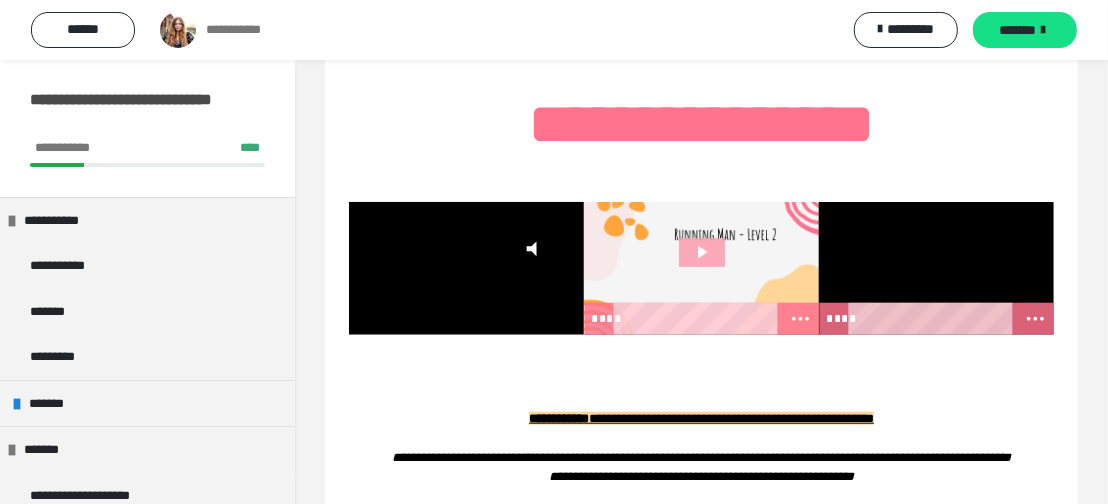 click 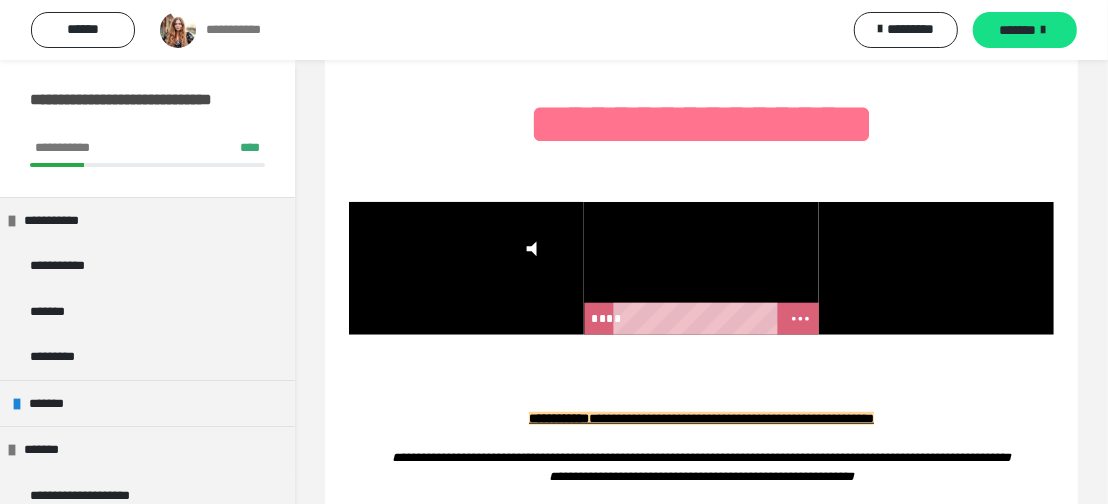 click at bounding box center [701, 268] 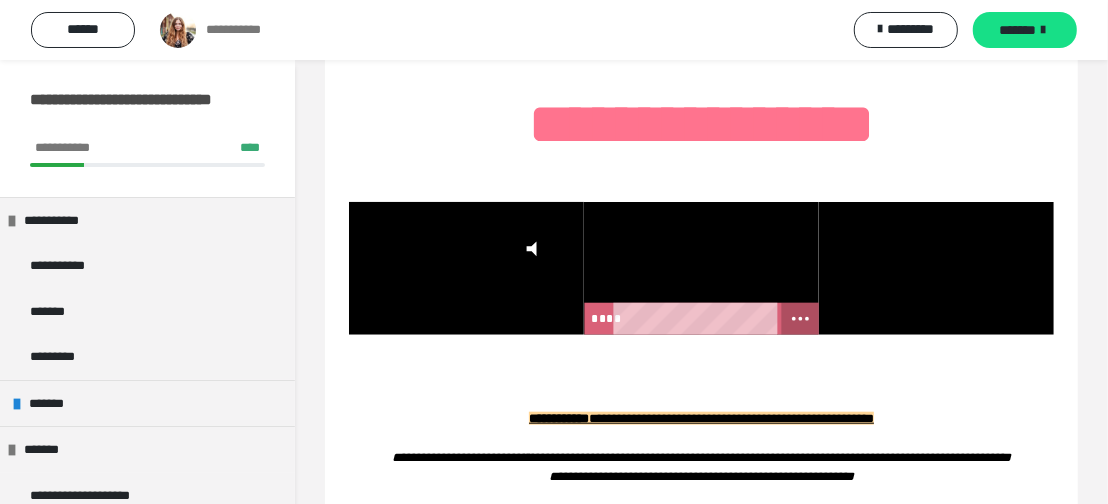 drag, startPoint x: 762, startPoint y: 259, endPoint x: 793, endPoint y: 309, distance: 58.830265 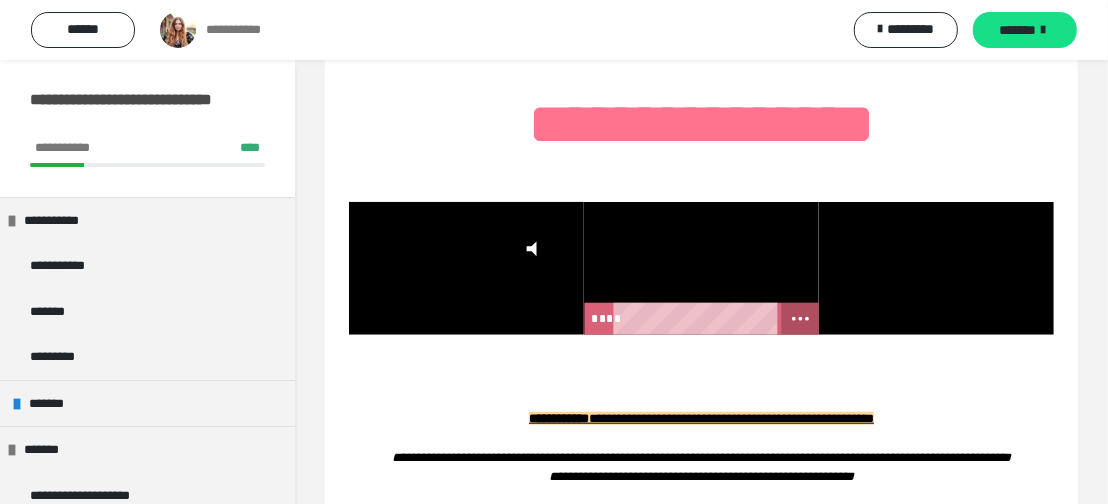 click on "**********" at bounding box center (701, 268) 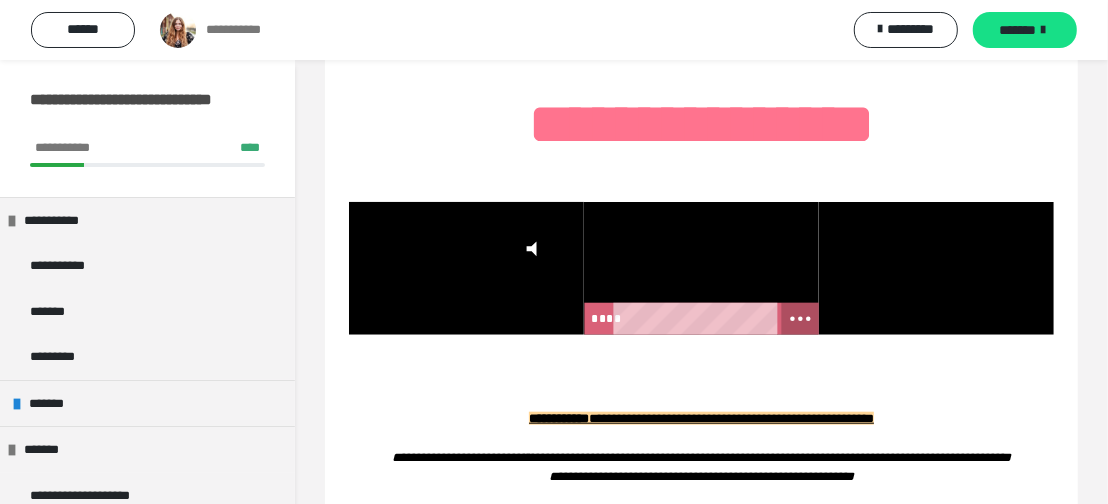 click 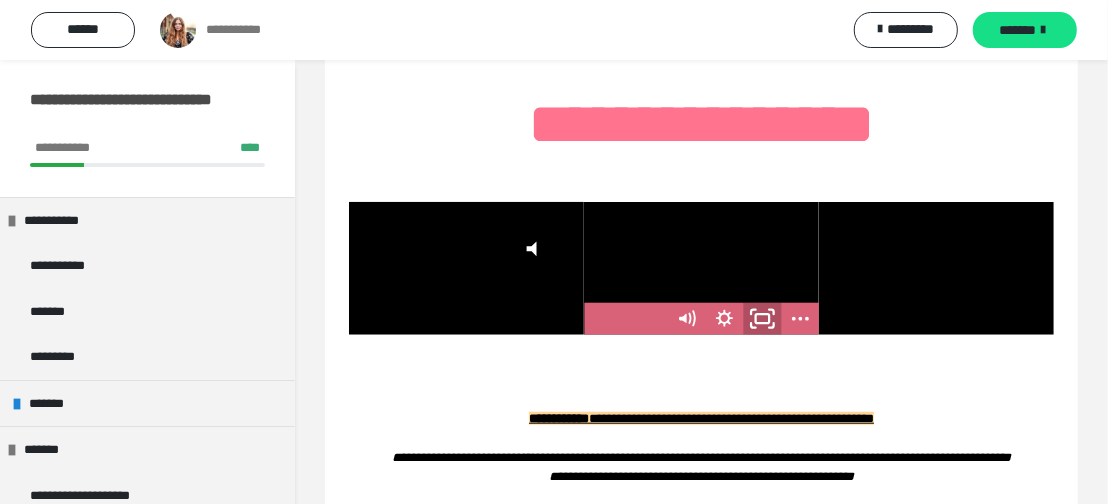 click 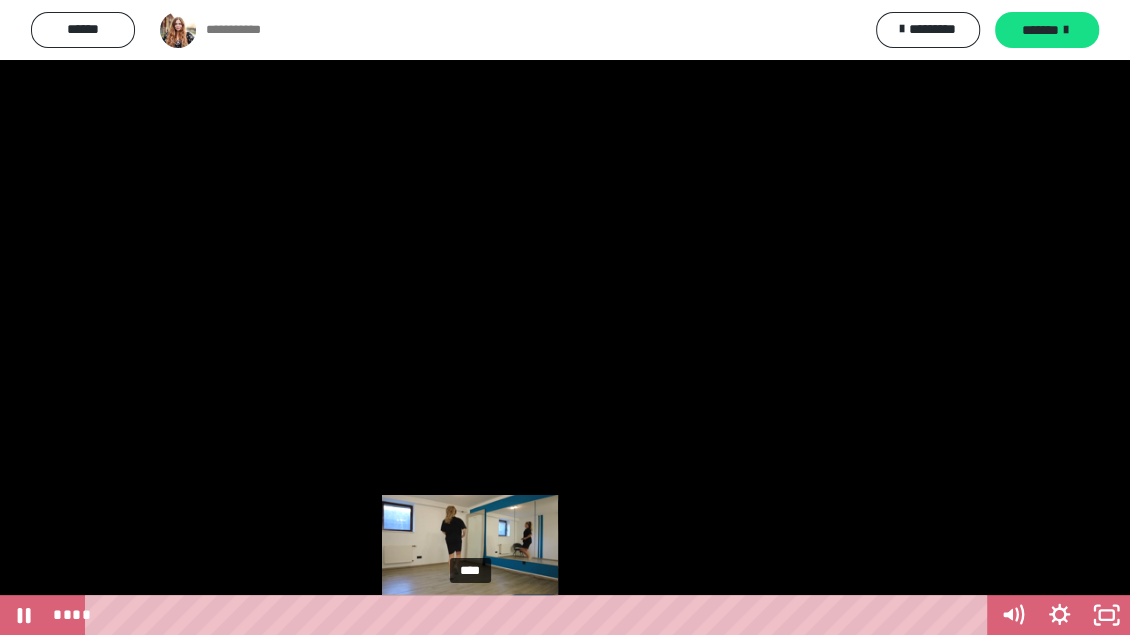 drag, startPoint x: 135, startPoint y: 616, endPoint x: 471, endPoint y: 614, distance: 336.00595 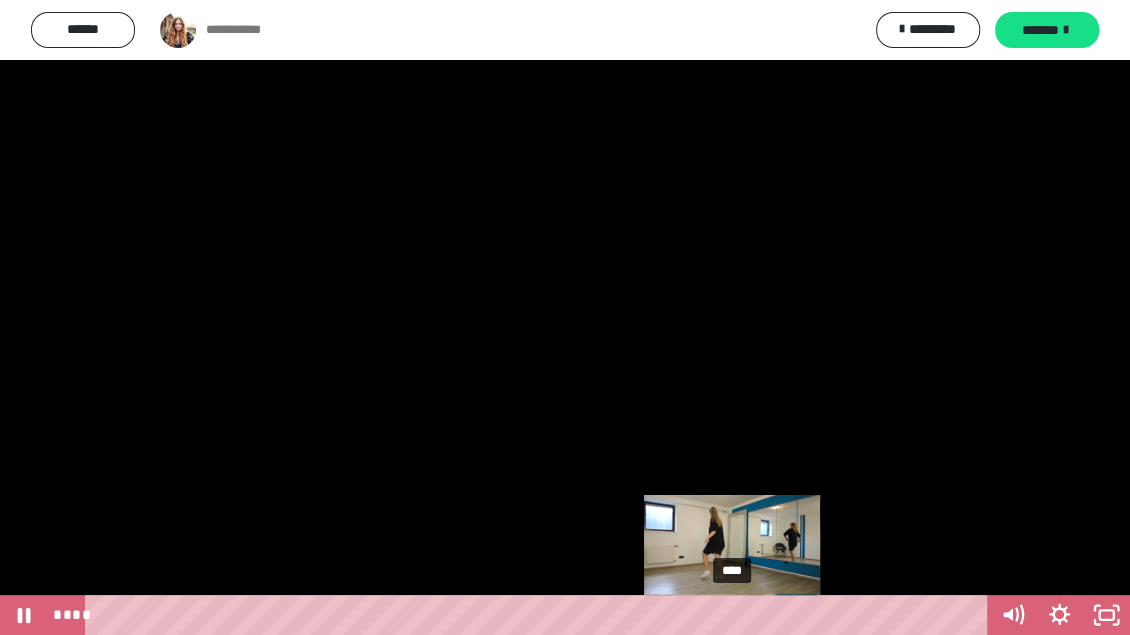 click on "****" at bounding box center (539, 615) 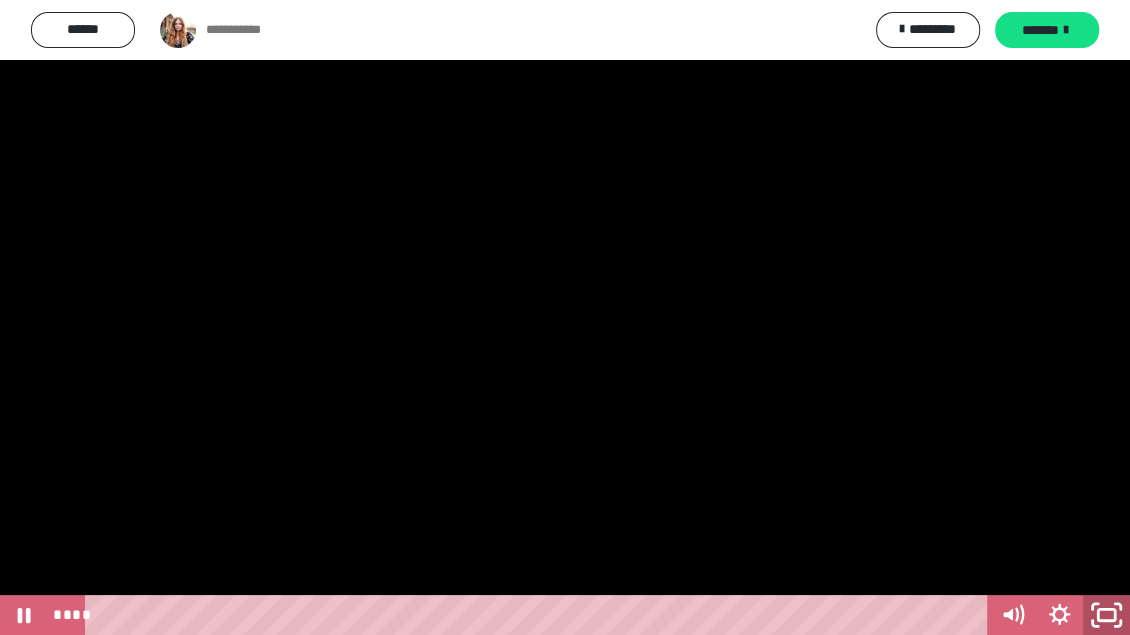 click 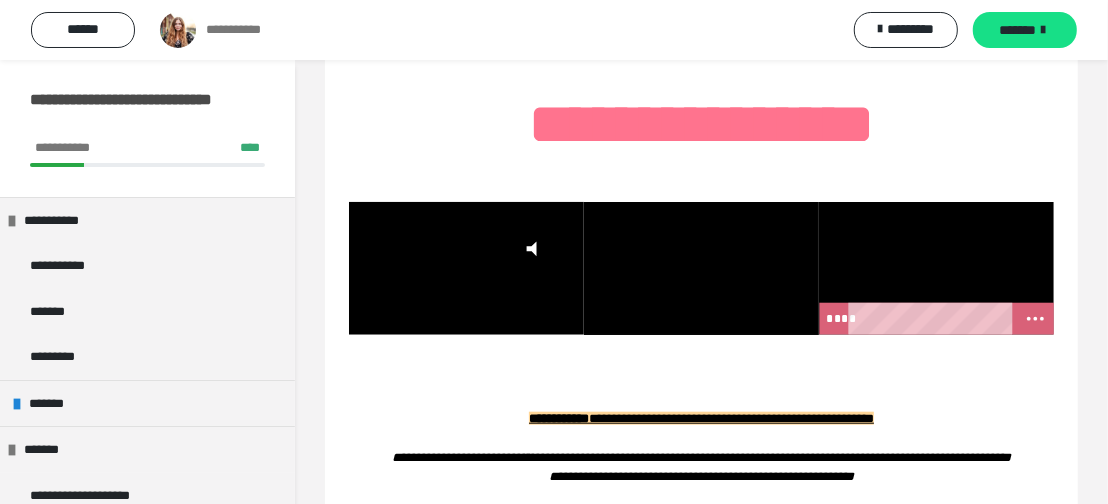 click at bounding box center (936, 268) 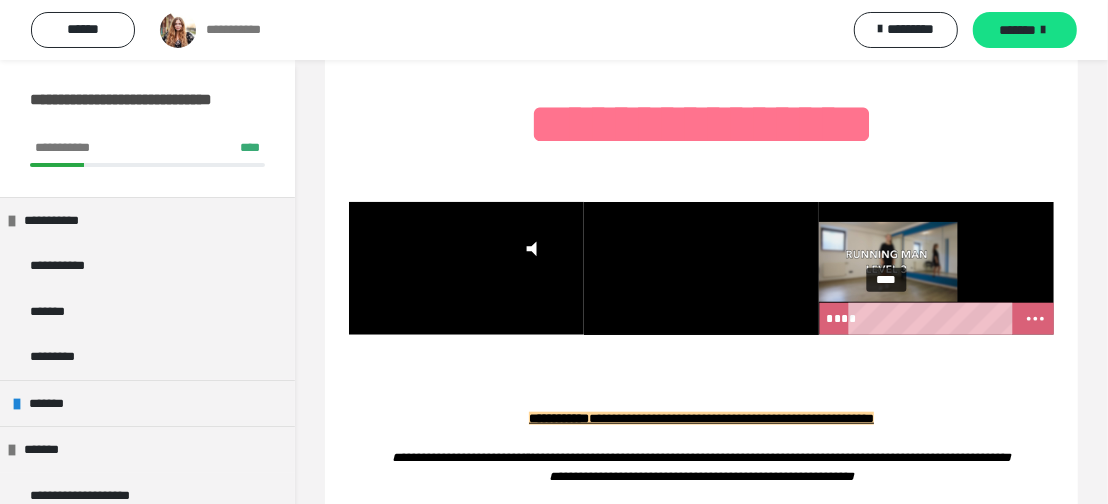 click on "****" at bounding box center (932, 319) 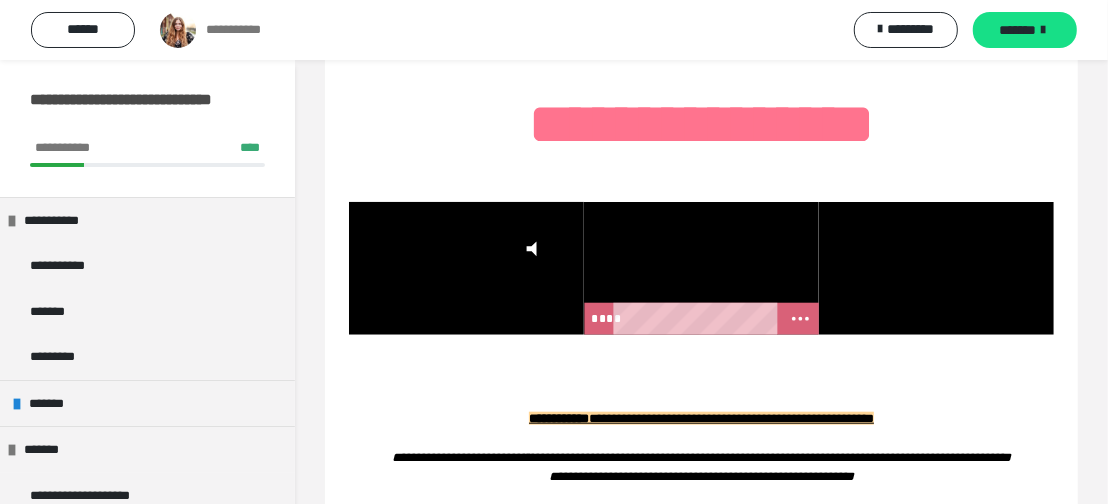 click at bounding box center [701, 268] 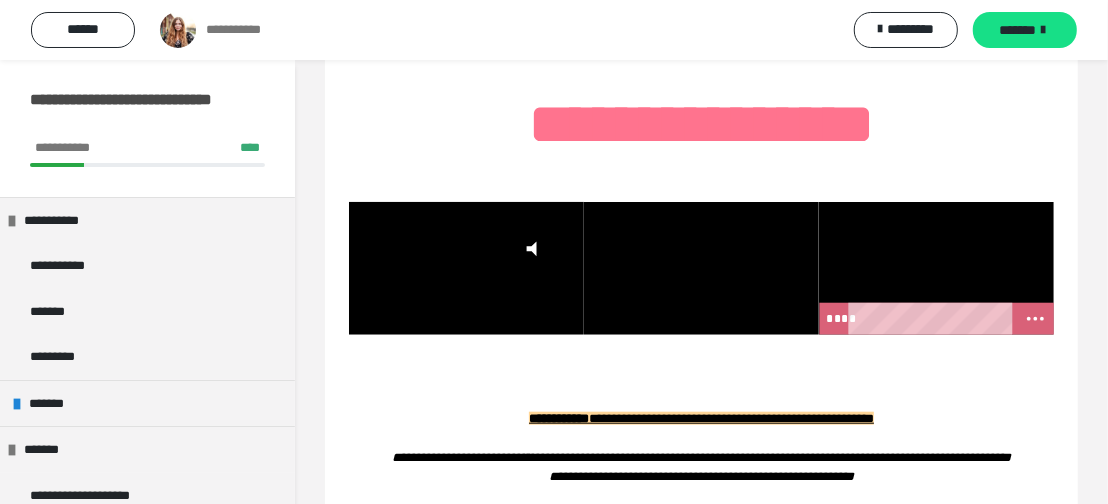 drag, startPoint x: 950, startPoint y: 260, endPoint x: 588, endPoint y: 281, distance: 362.6086 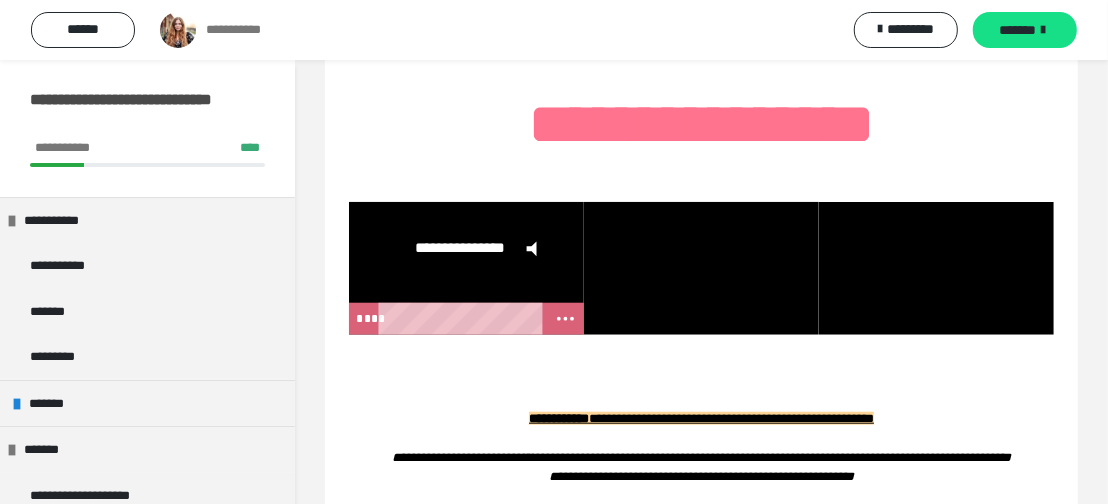 click on "**********" at bounding box center [466, 252] 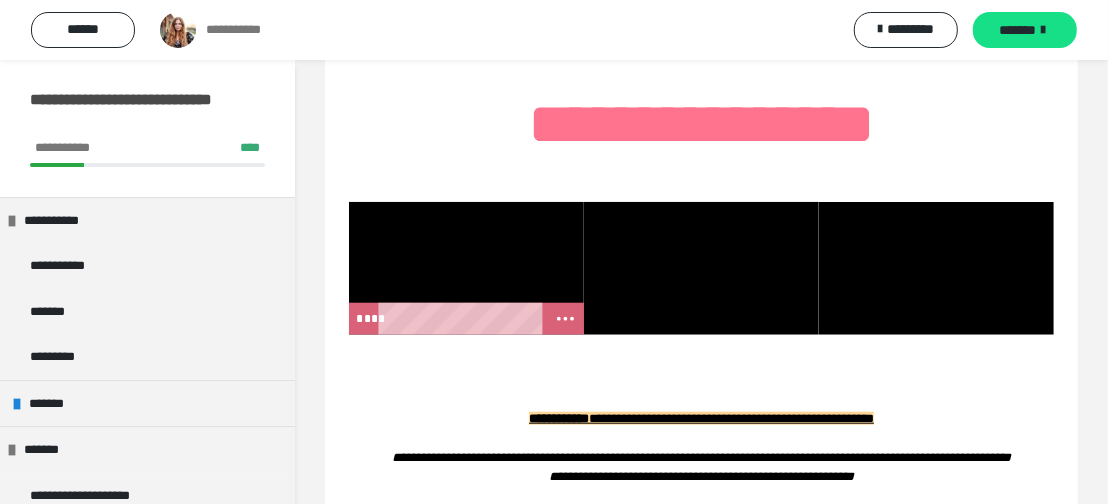 click at bounding box center (466, 268) 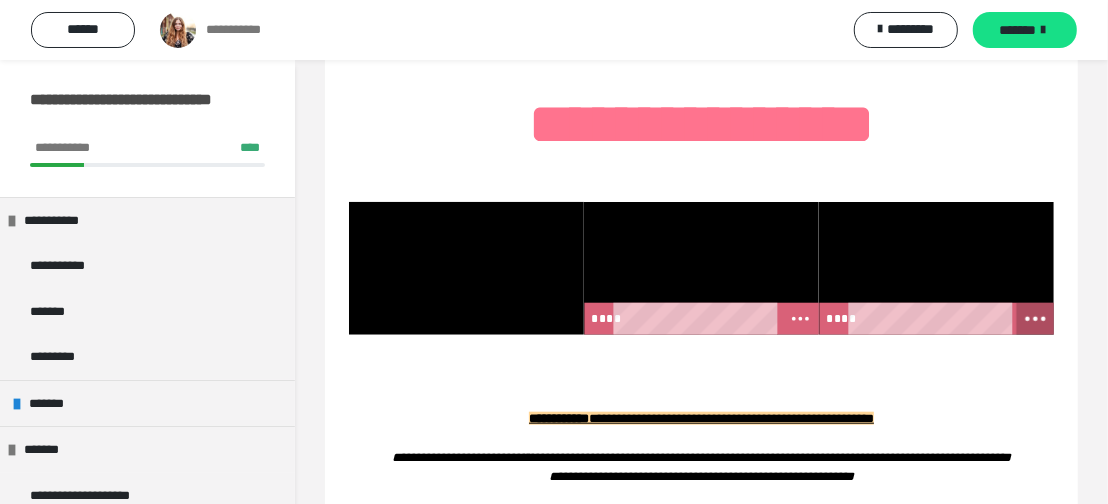 click 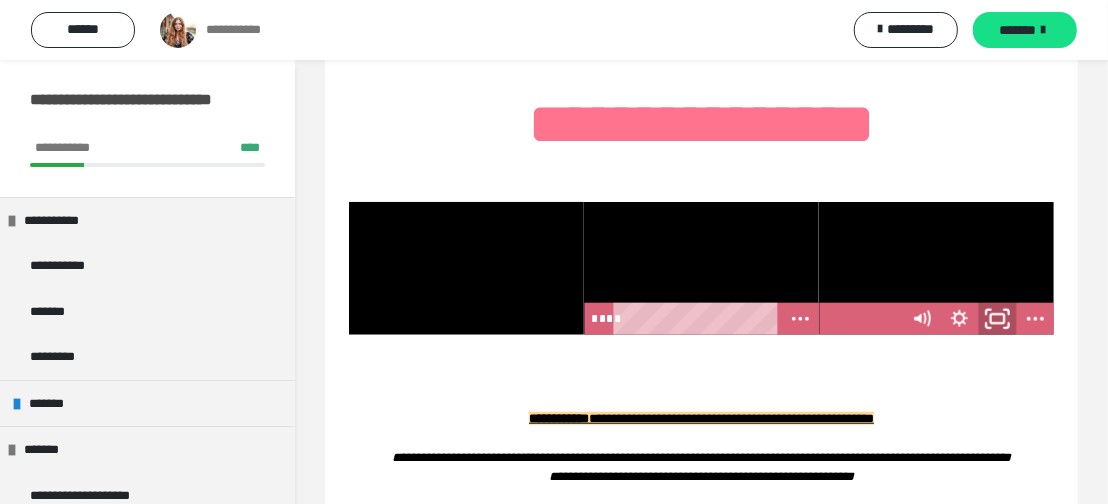 click 